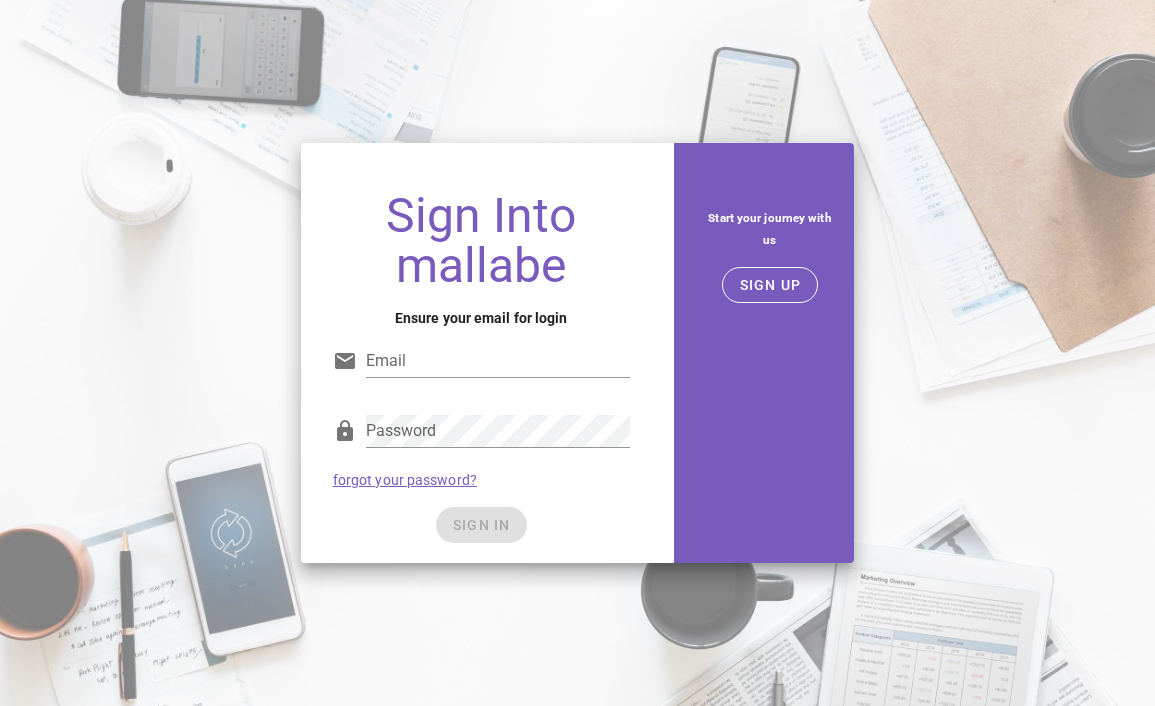 scroll, scrollTop: 0, scrollLeft: 0, axis: both 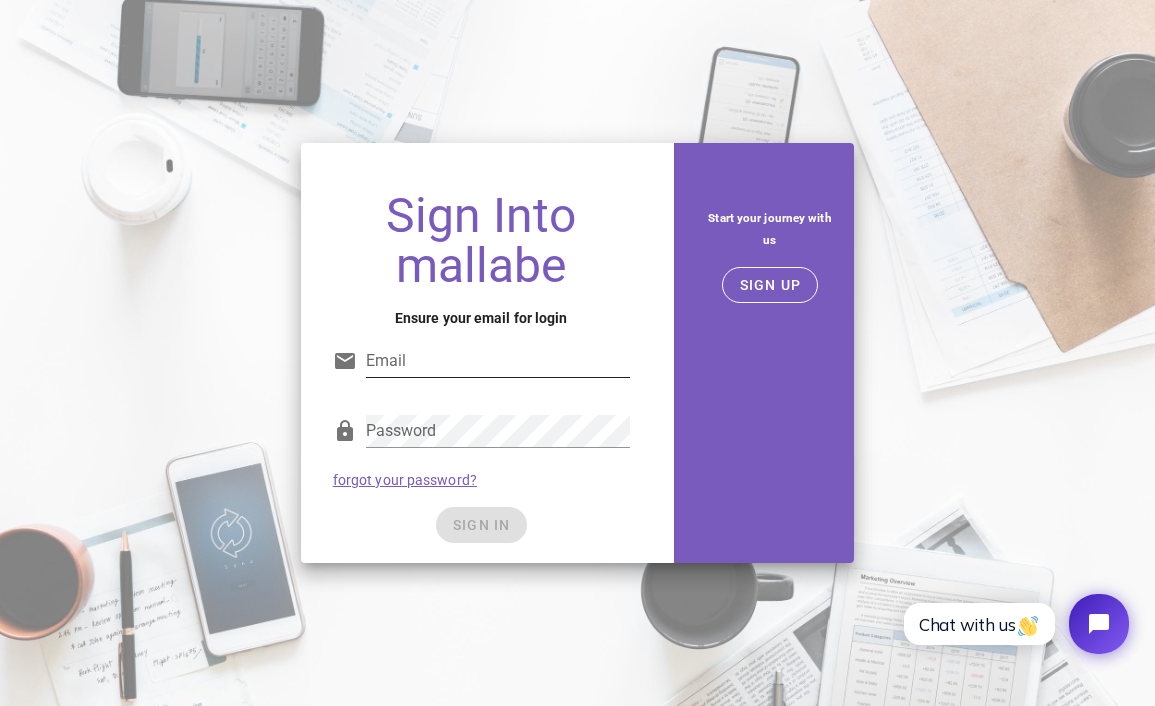 click on "Email" at bounding box center [498, 361] 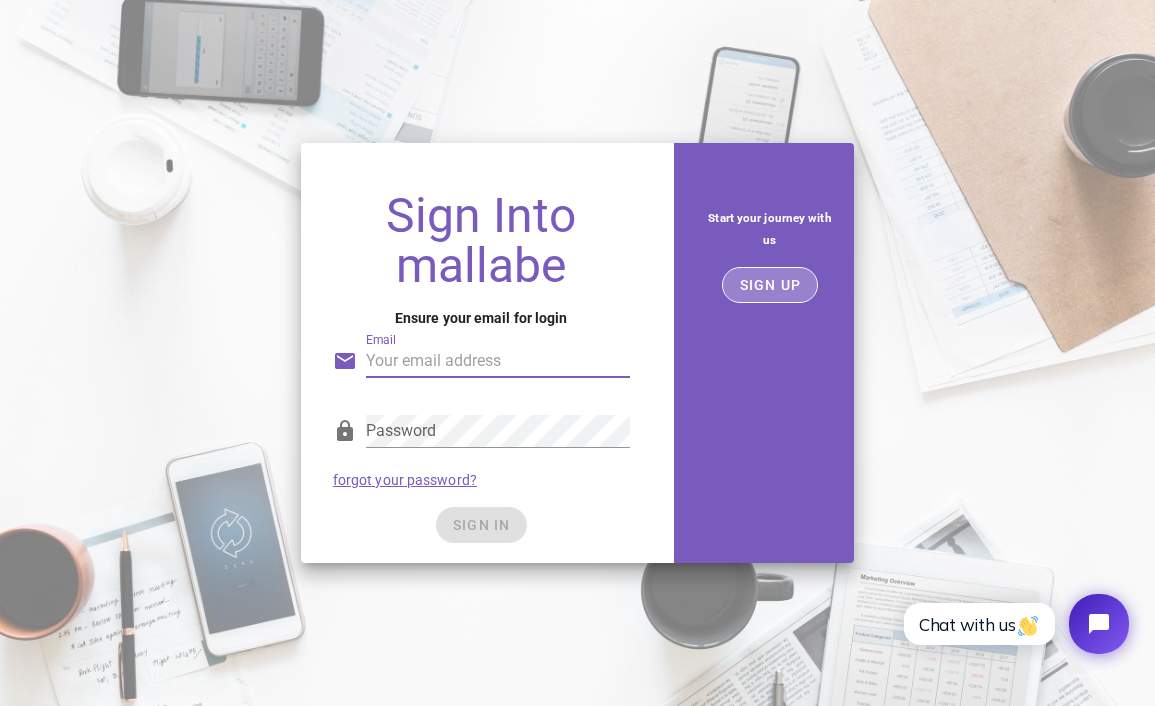 click on "SIGN UP" at bounding box center (770, 285) 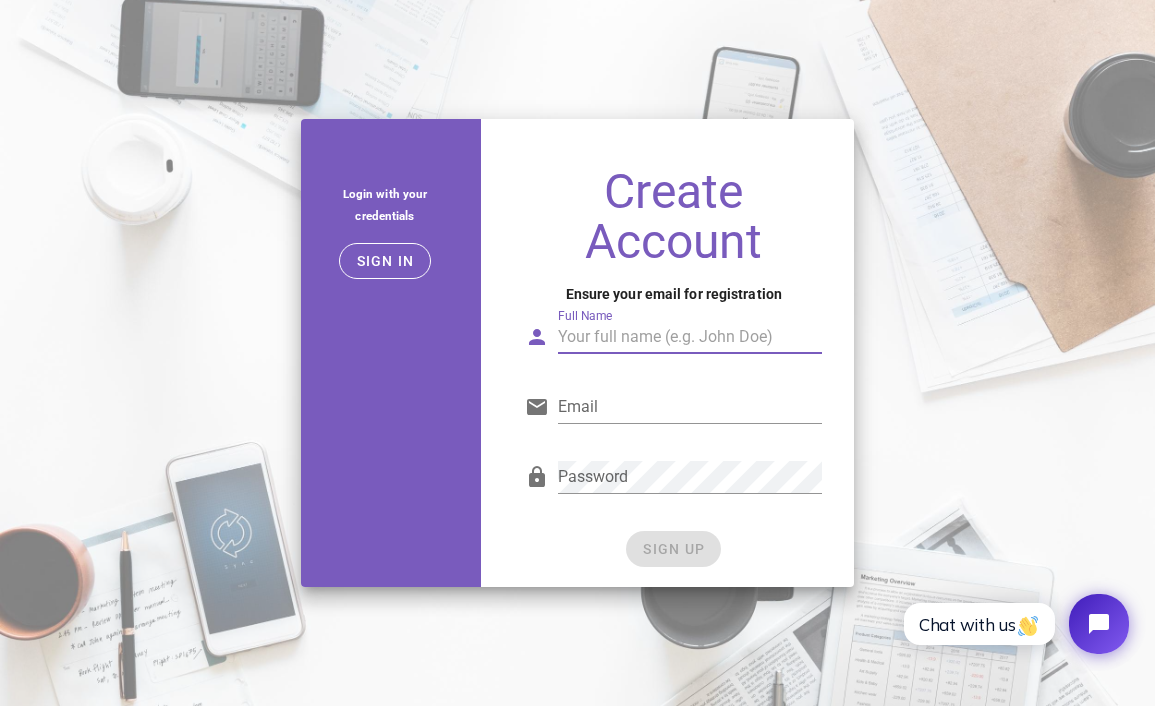click on "Full Name" at bounding box center (690, 337) 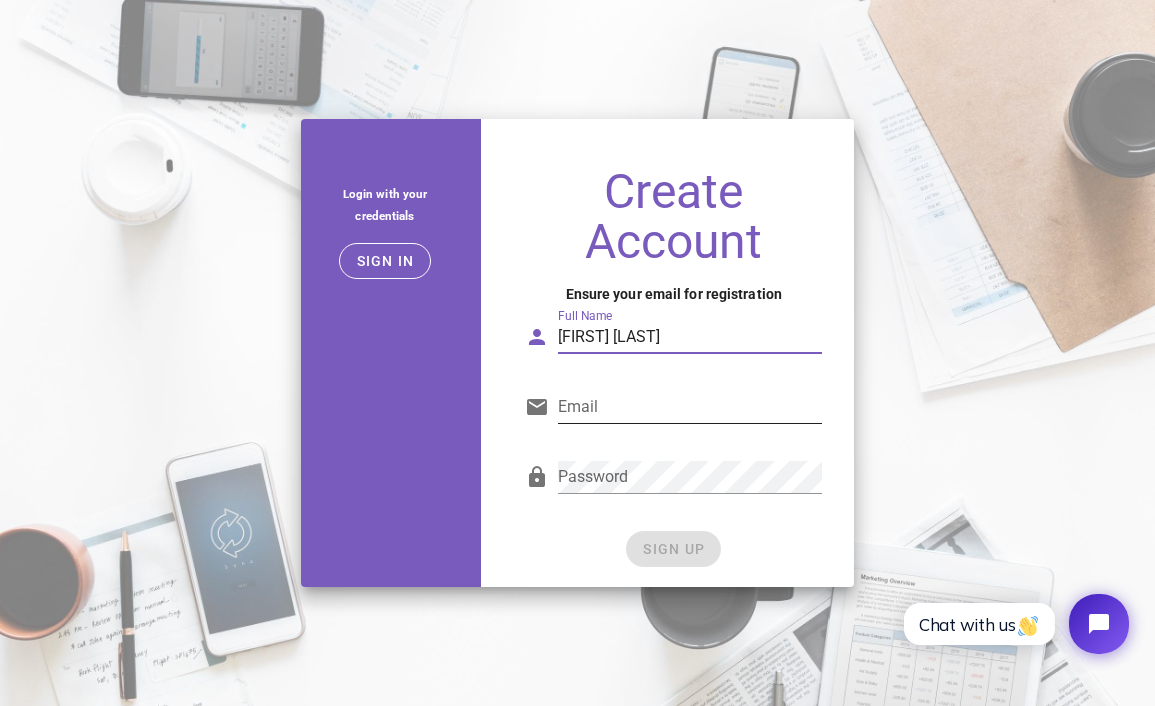 type on "[FIRST] [LAST]" 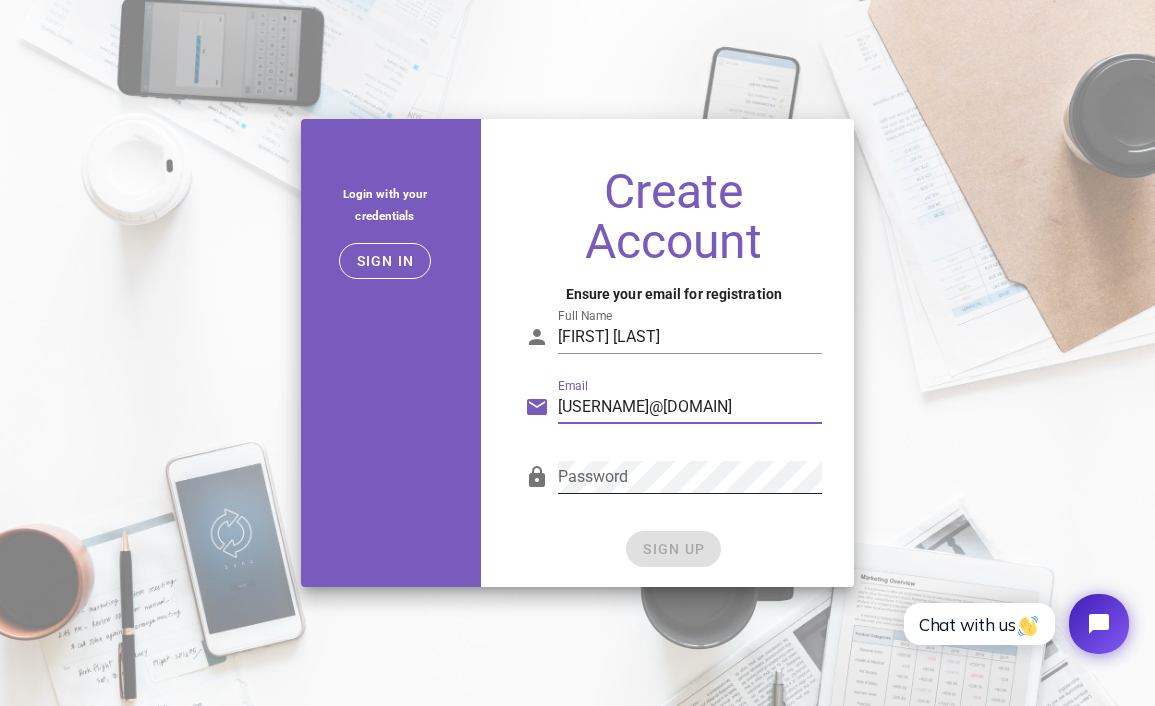 type on "jamesharpole77@gmail.com" 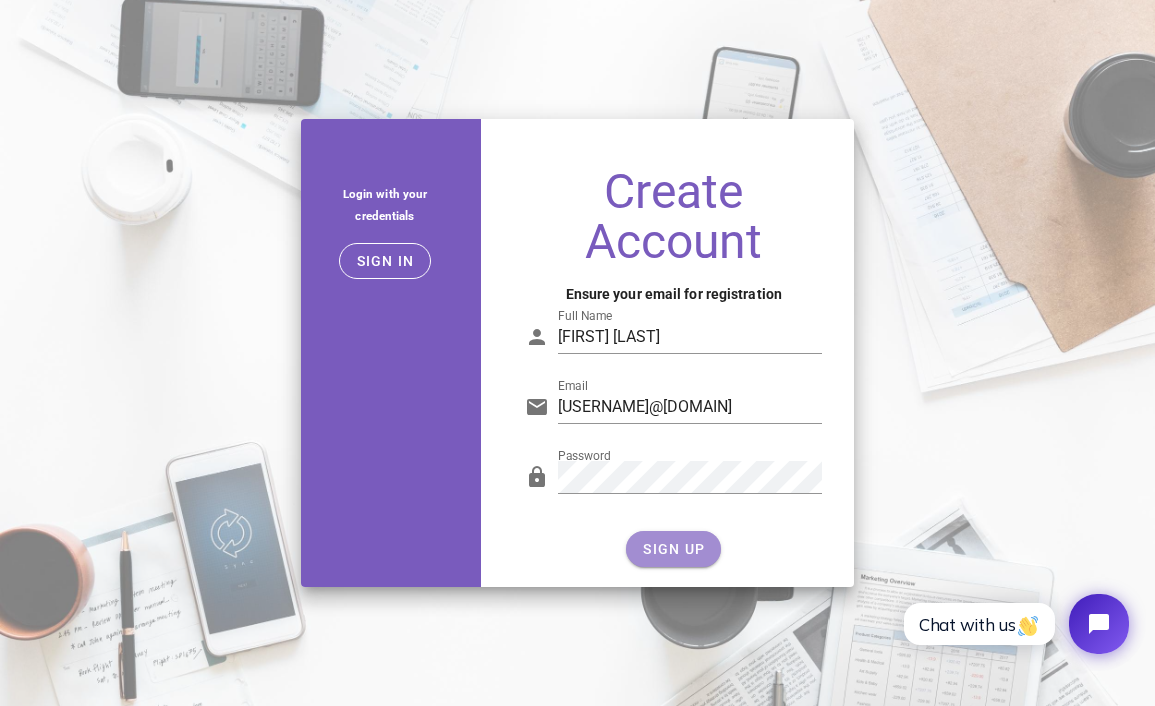 click on "SIGN UP" at bounding box center [673, 549] 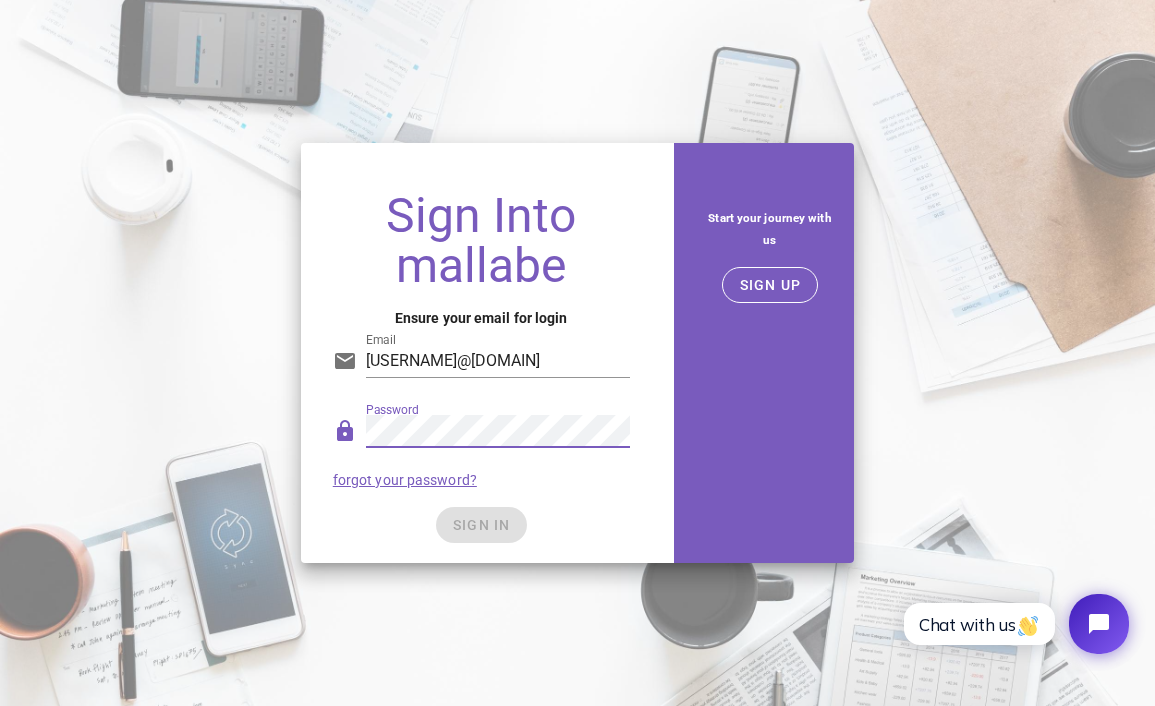 click on "SIGN IN" at bounding box center (481, 525) 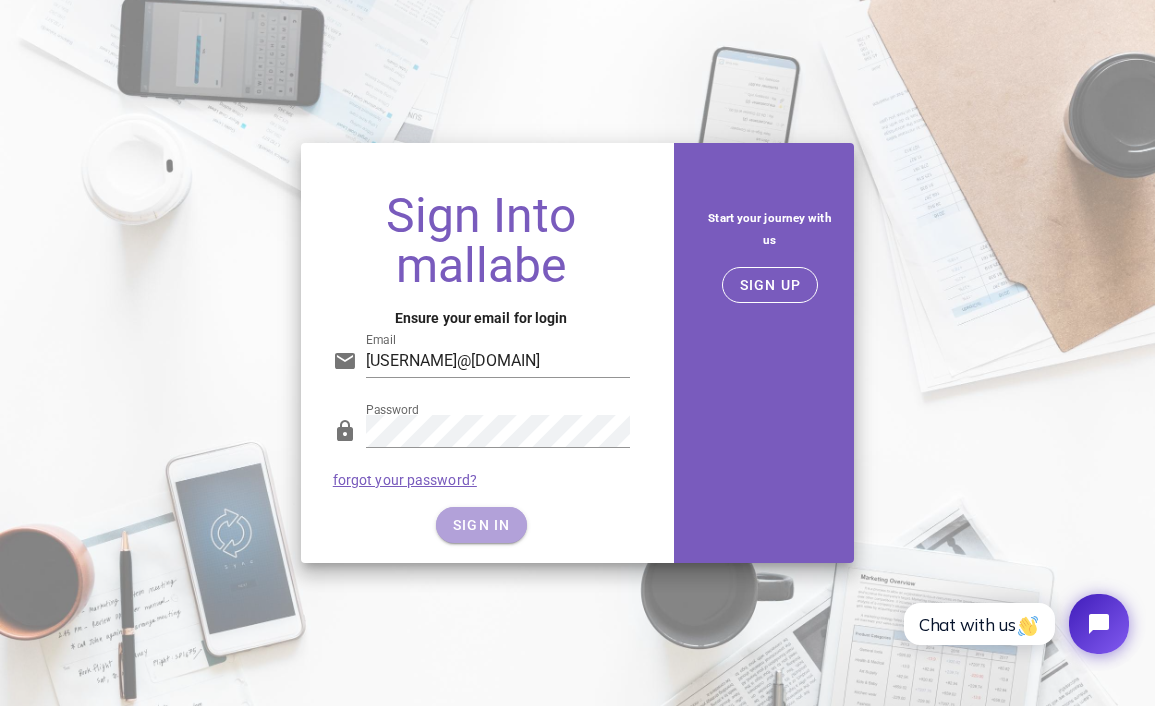 click on "SIGN IN" at bounding box center [481, 525] 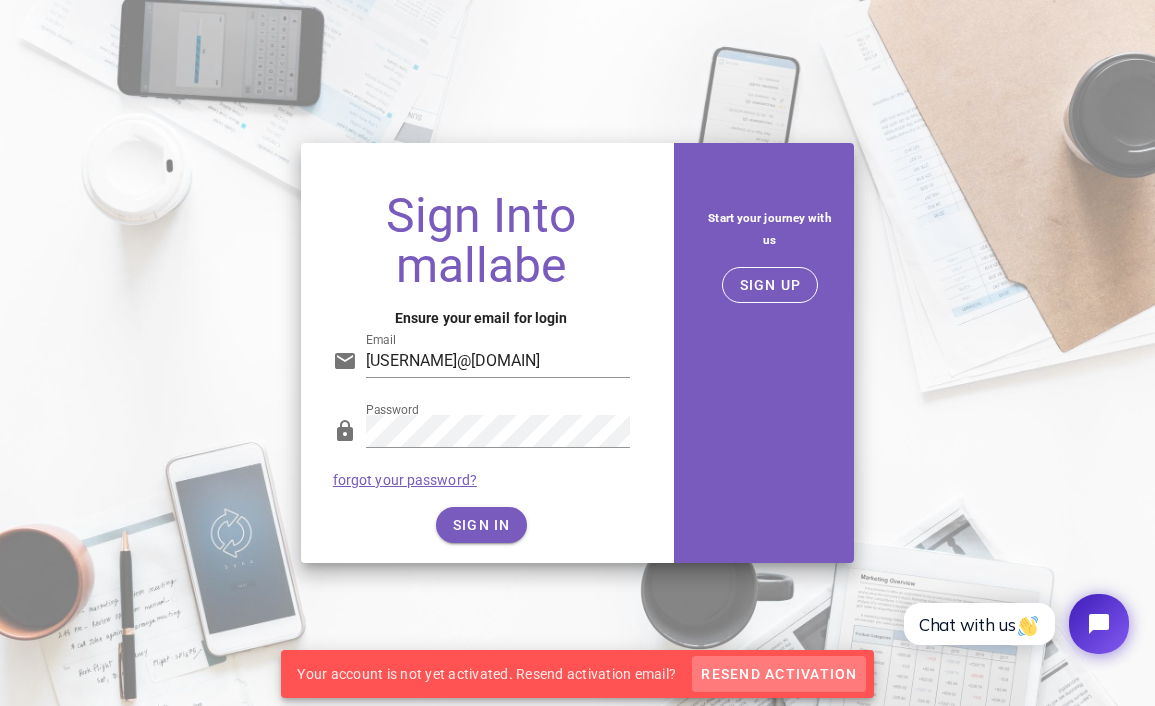 click on "Resend Activation" at bounding box center [778, 674] 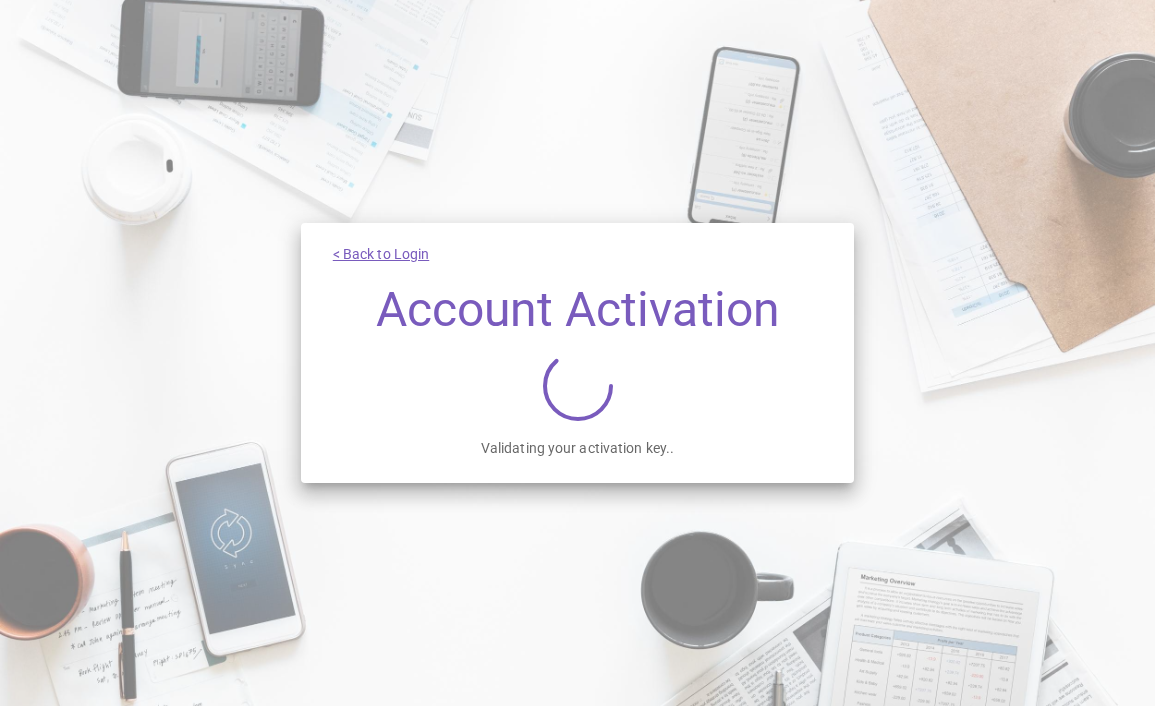scroll, scrollTop: 0, scrollLeft: 0, axis: both 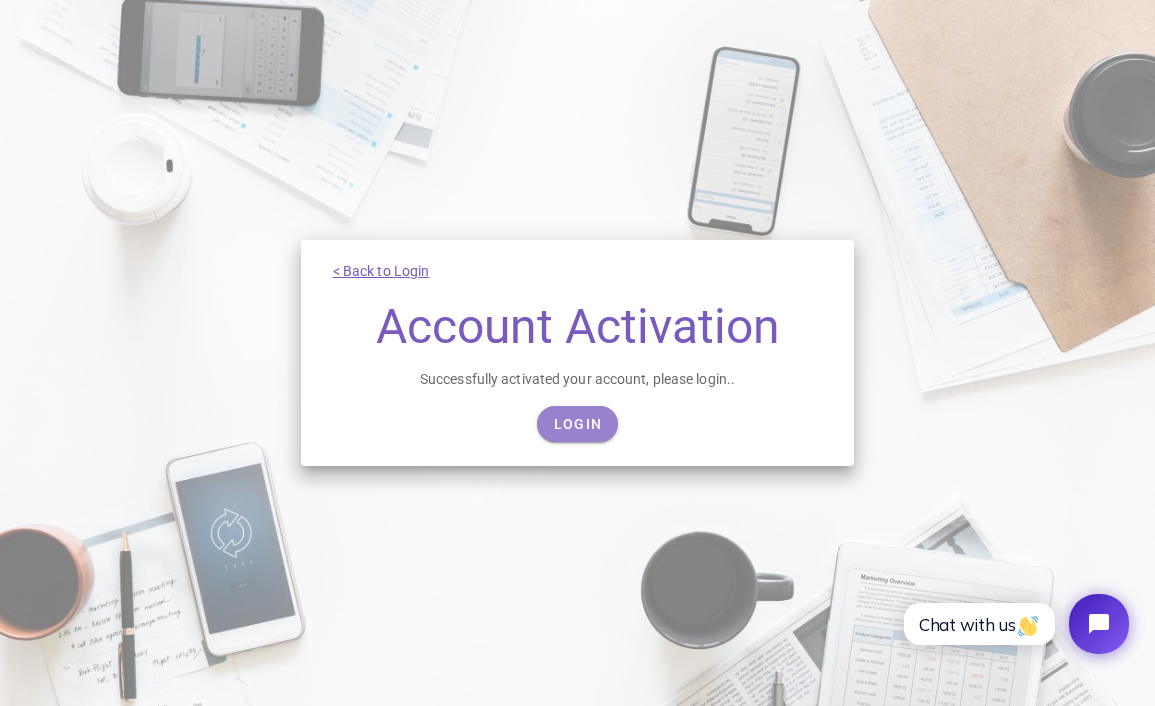 click on "Login" at bounding box center (577, 424) 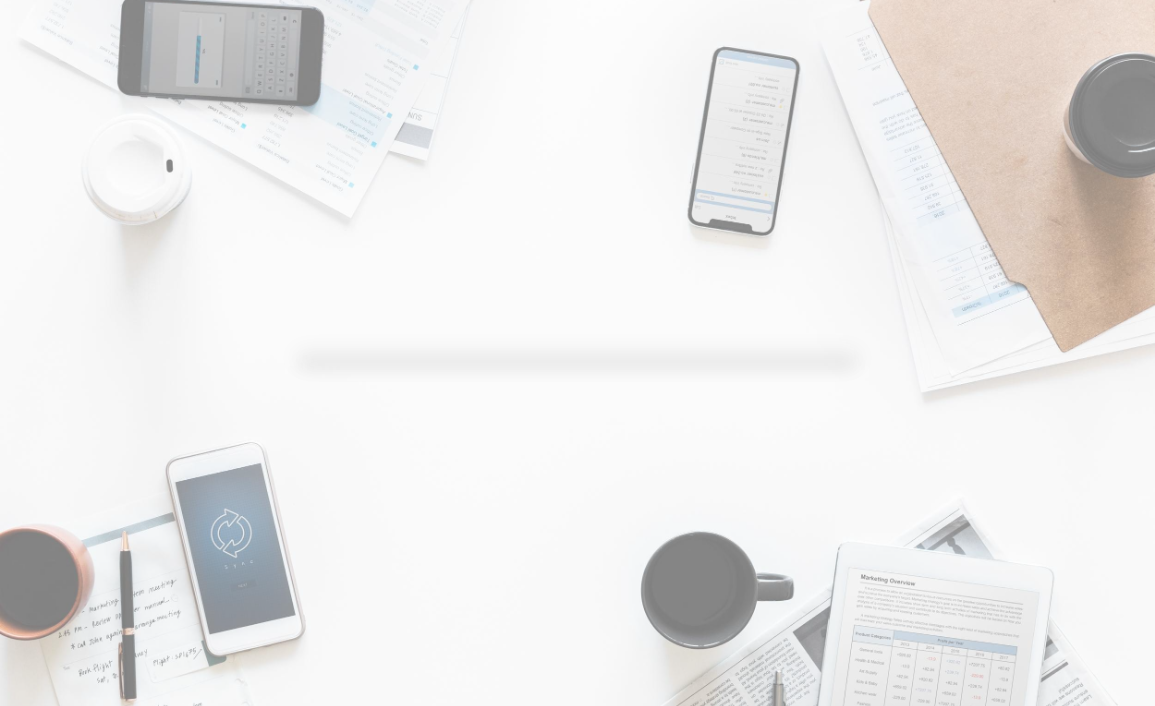 scroll, scrollTop: 0, scrollLeft: 0, axis: both 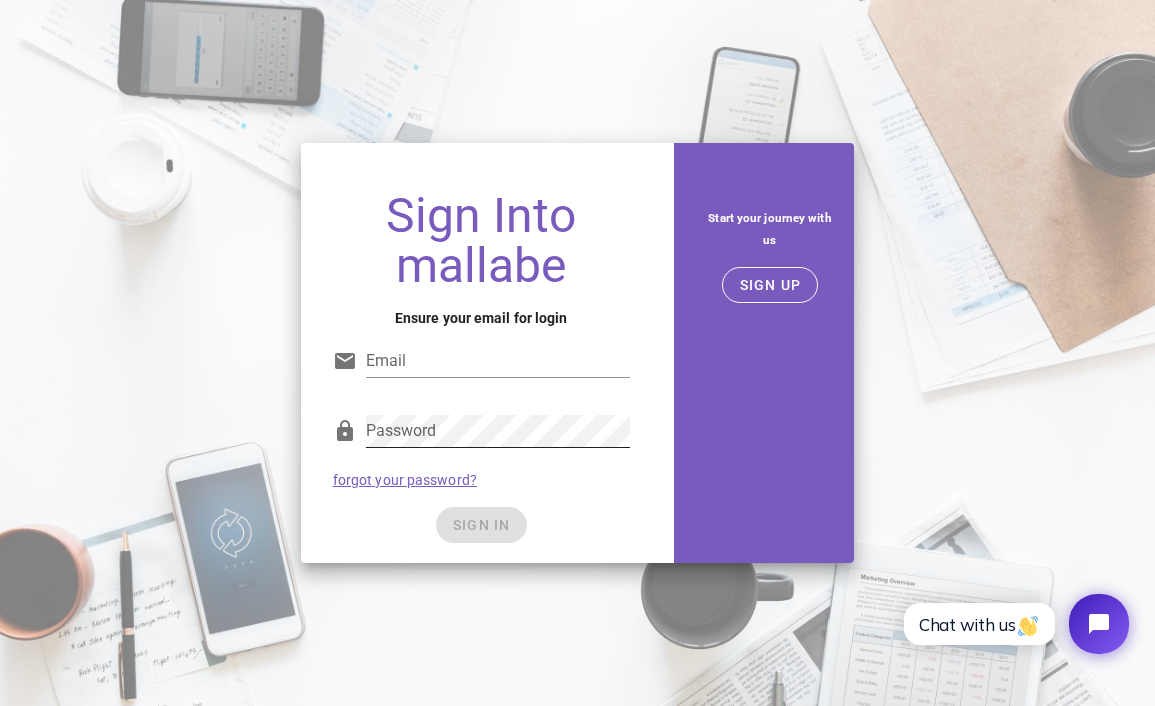 type on "[USERNAME]@[DOMAIN]" 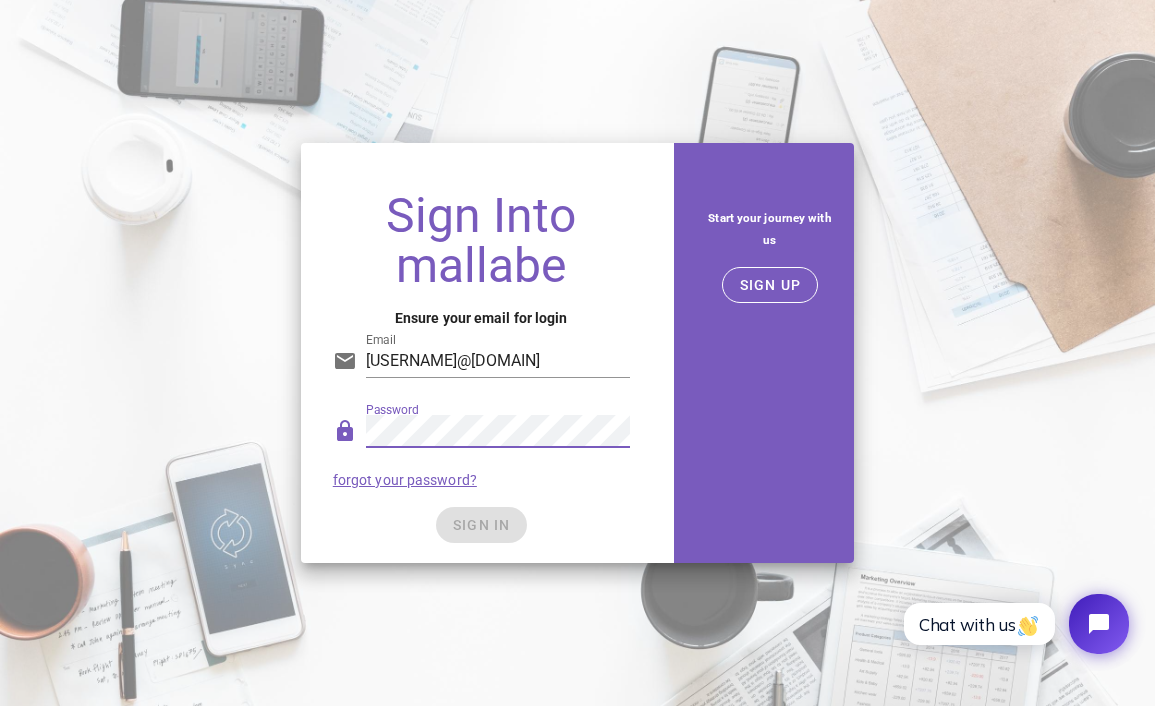 click on "SIGN IN" at bounding box center (481, 525) 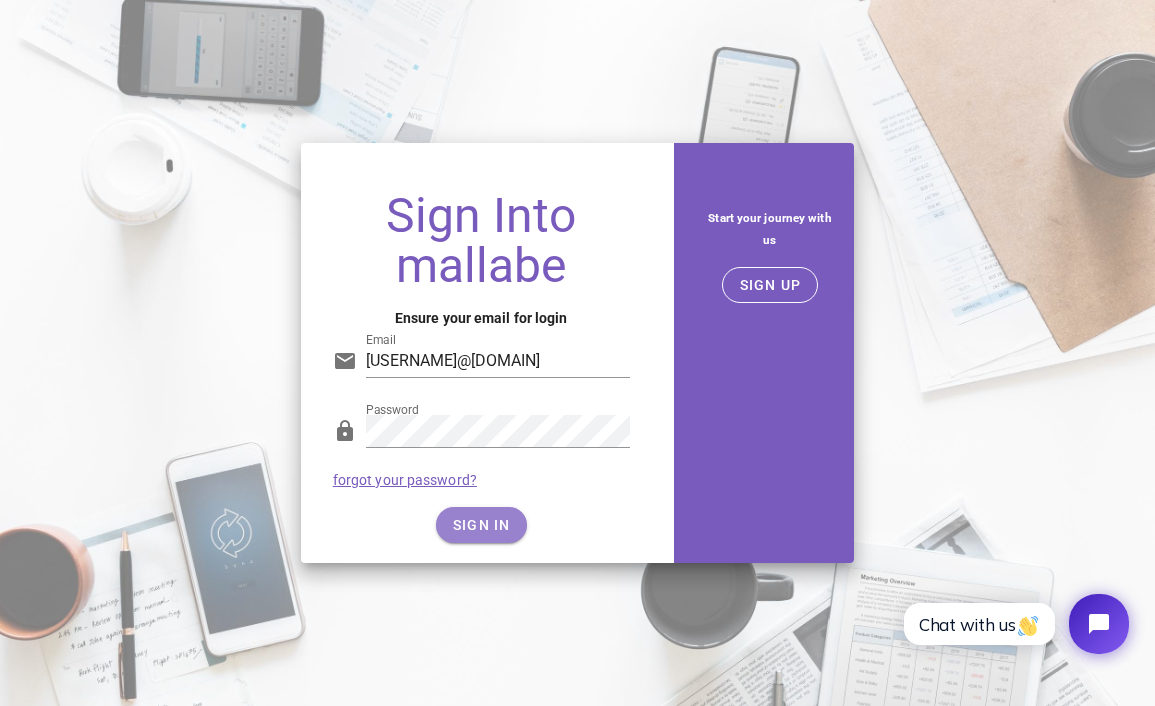 click on "SIGN IN" at bounding box center [481, 525] 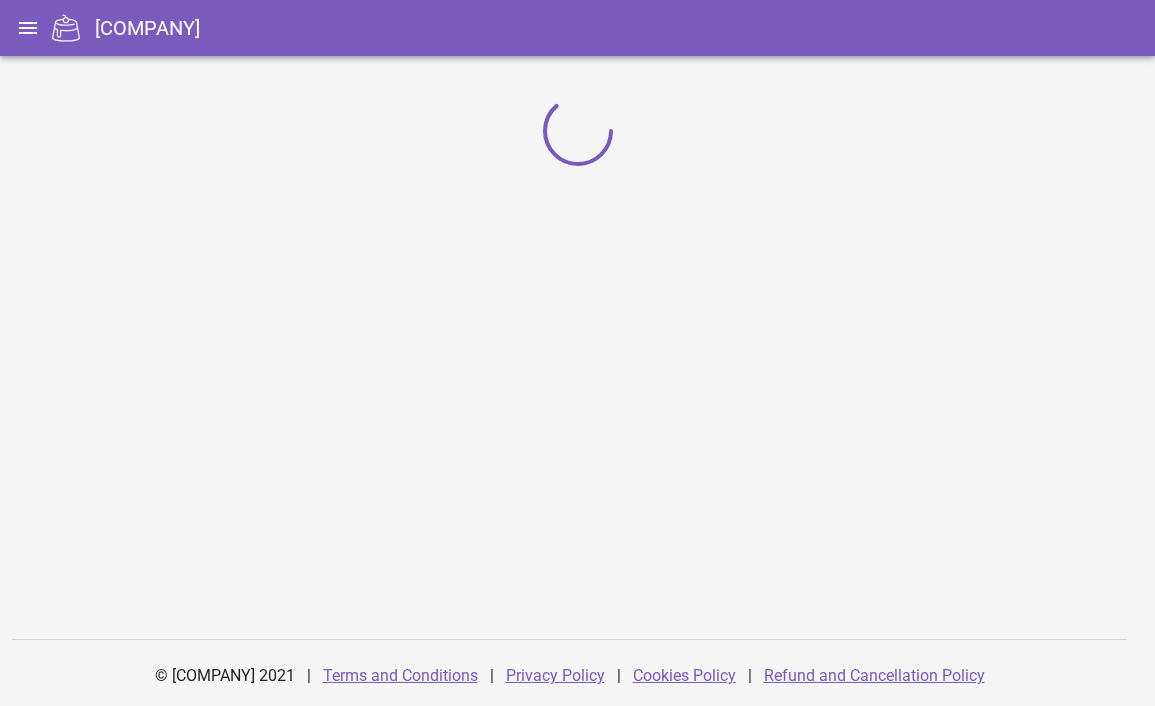 scroll, scrollTop: 0, scrollLeft: 0, axis: both 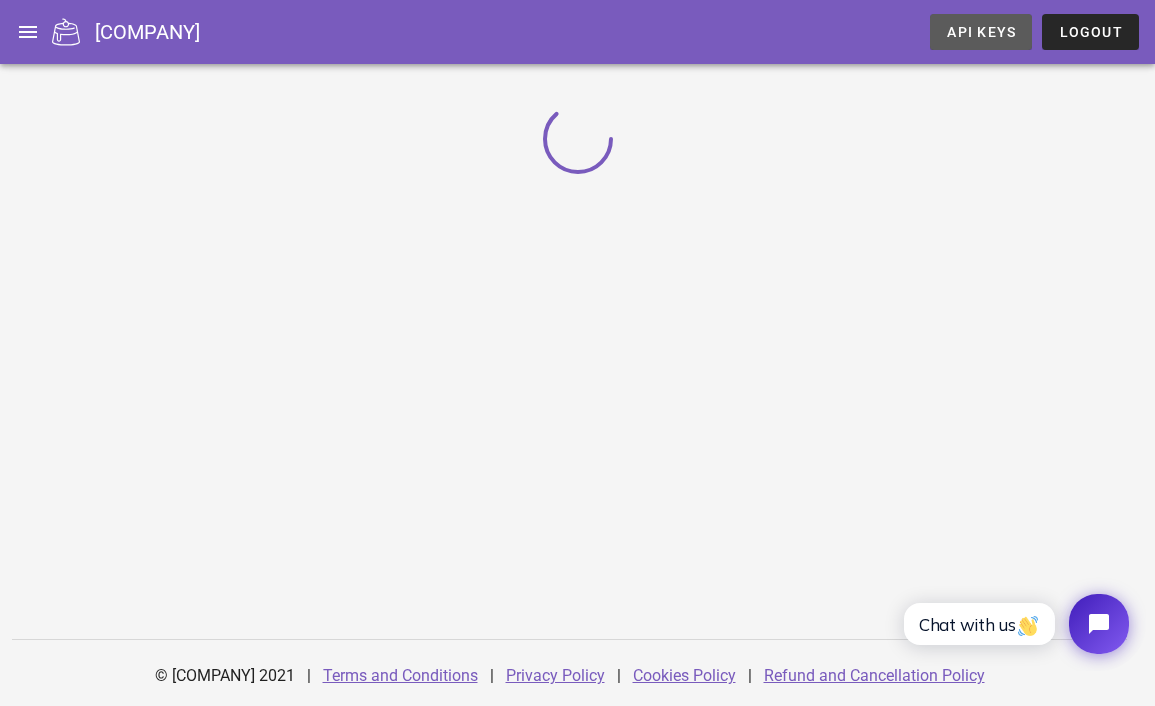 click on "API Keys" at bounding box center (981, 32) 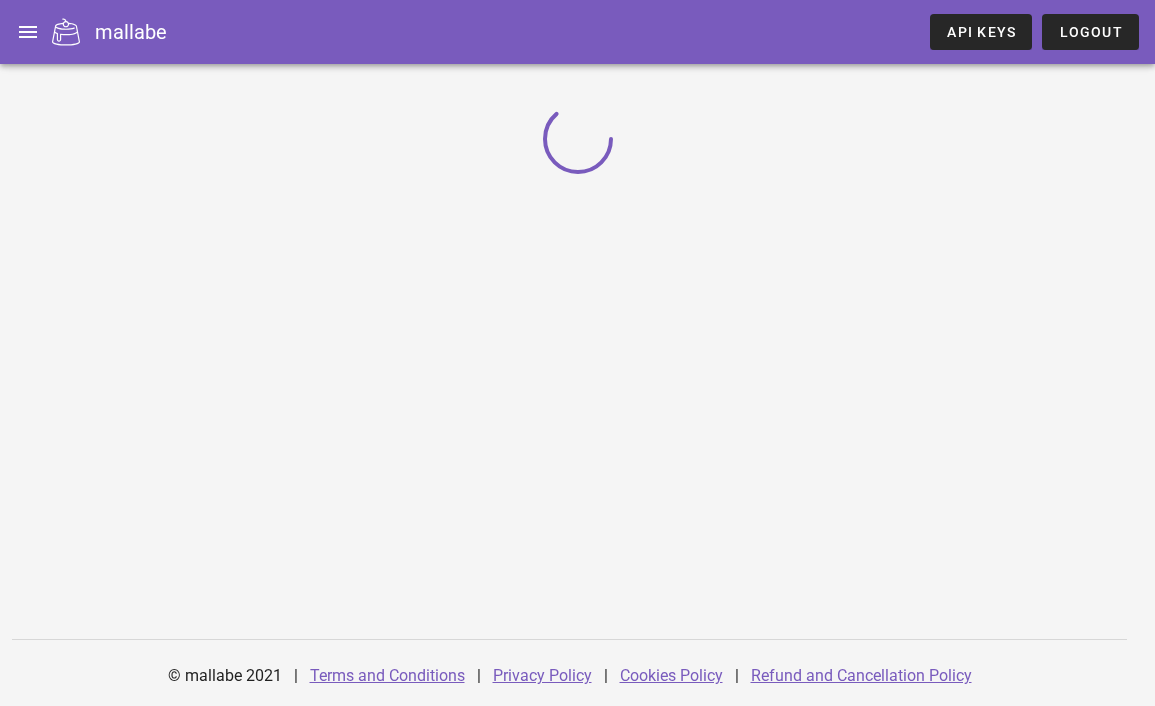 scroll, scrollTop: 0, scrollLeft: 0, axis: both 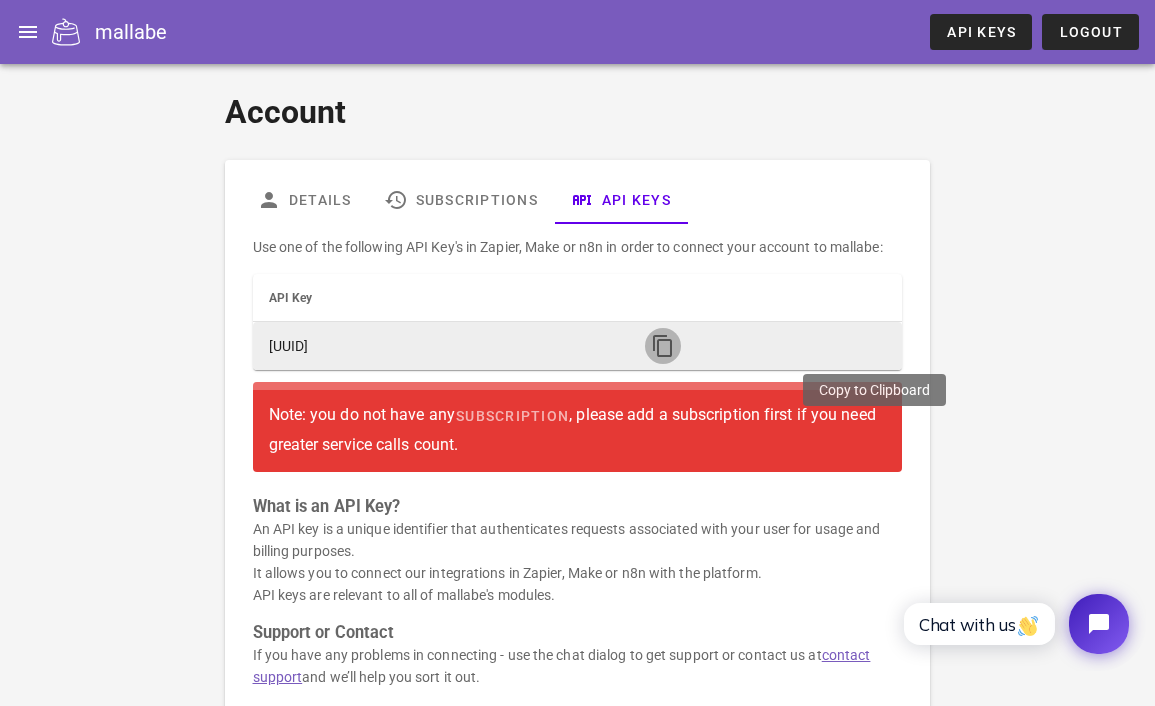 click at bounding box center (663, 346) 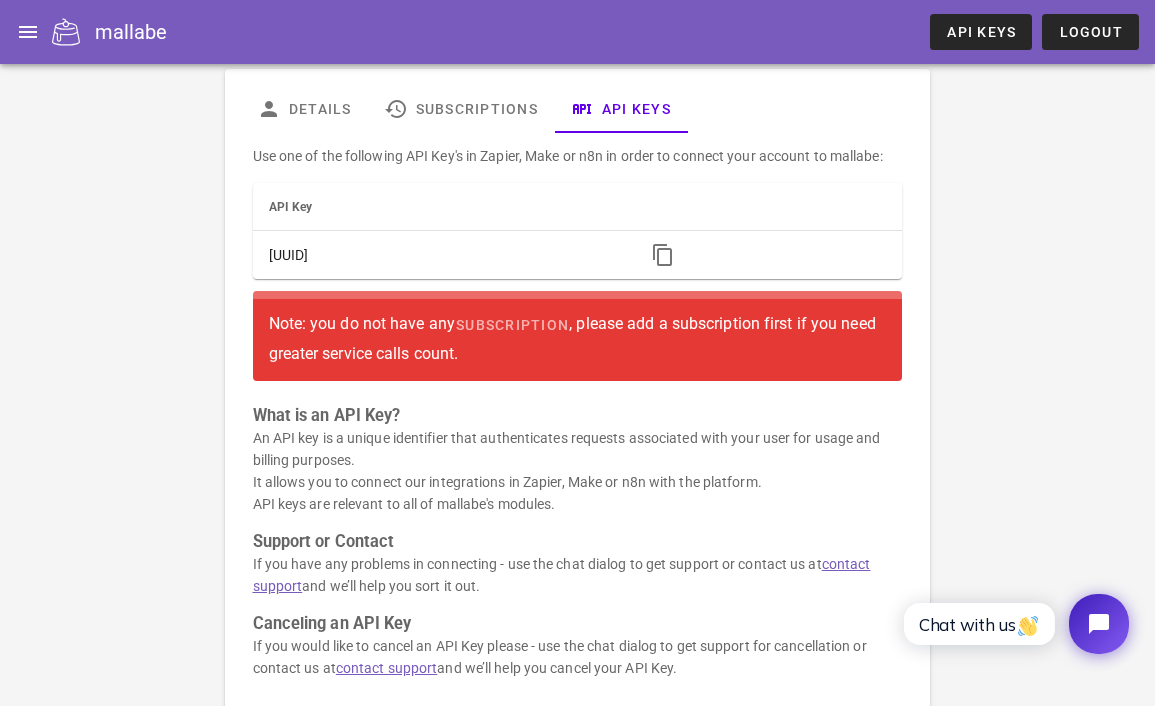 scroll, scrollTop: 0, scrollLeft: 0, axis: both 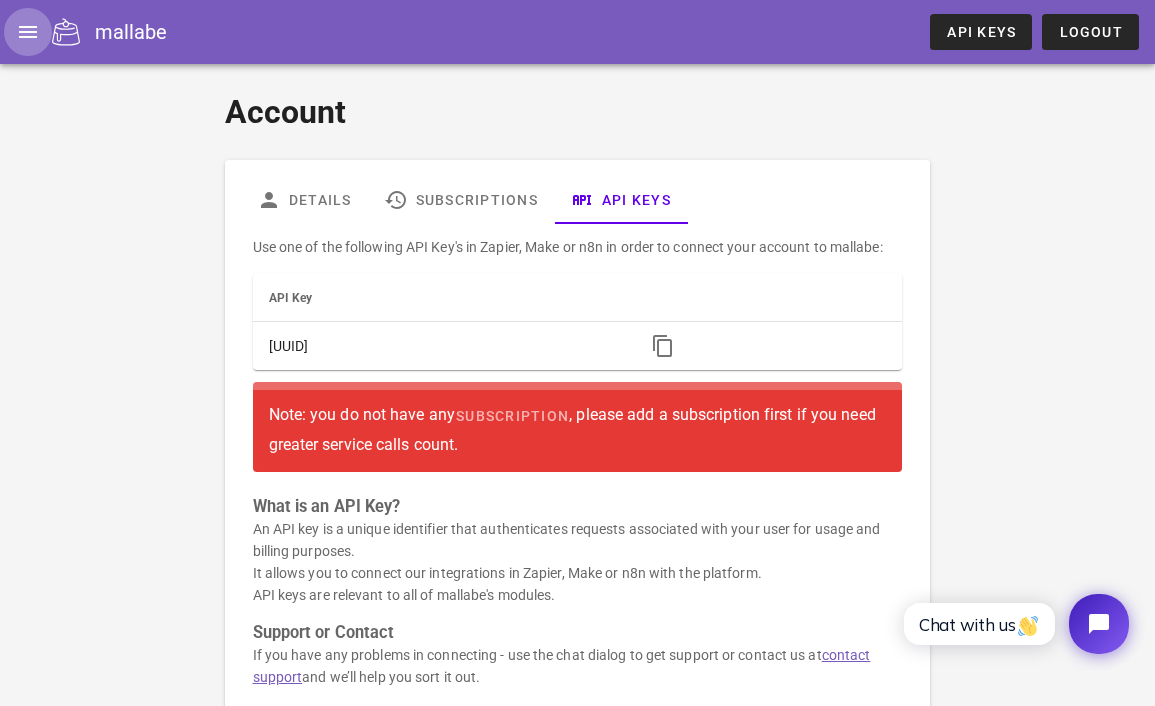 click at bounding box center (28, 32) 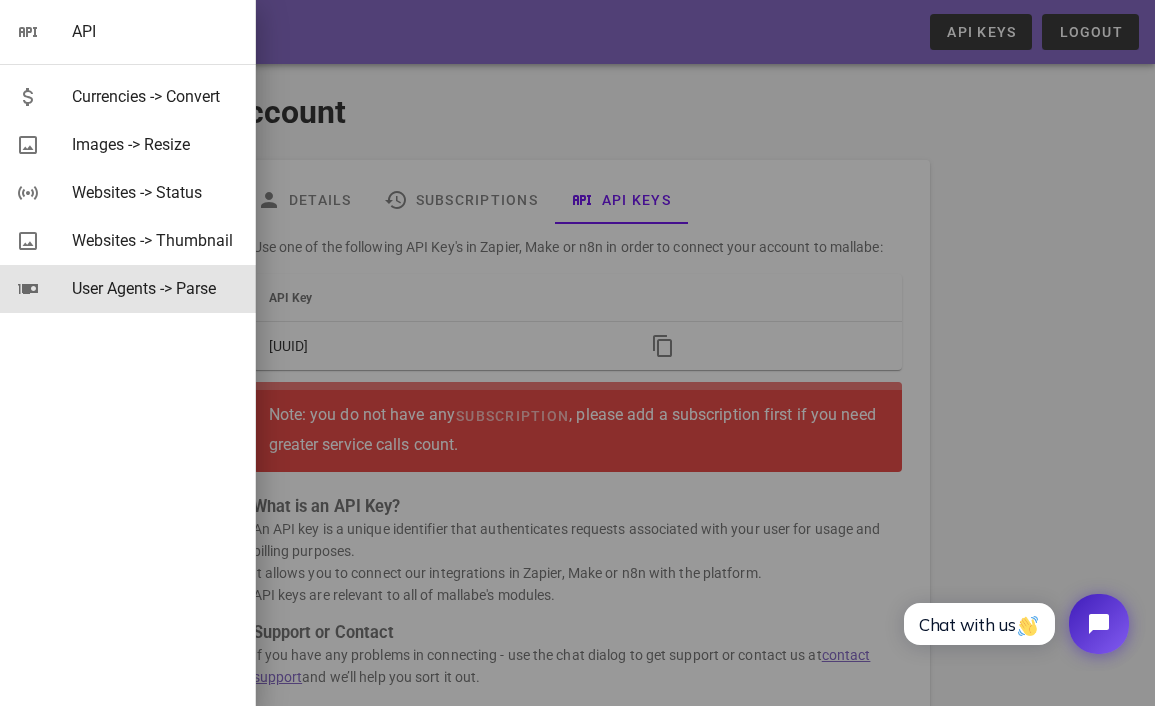 click on "User Agents -> Parse" at bounding box center (156, 288) 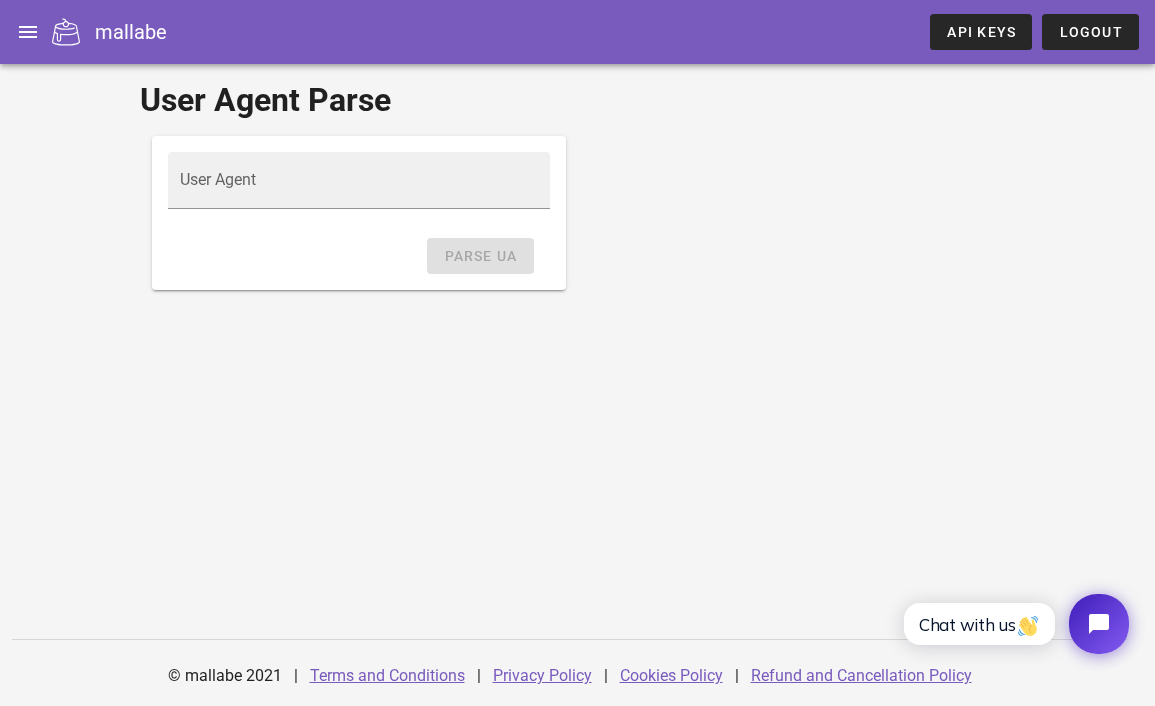 click on "mallabe" at bounding box center [131, 32] 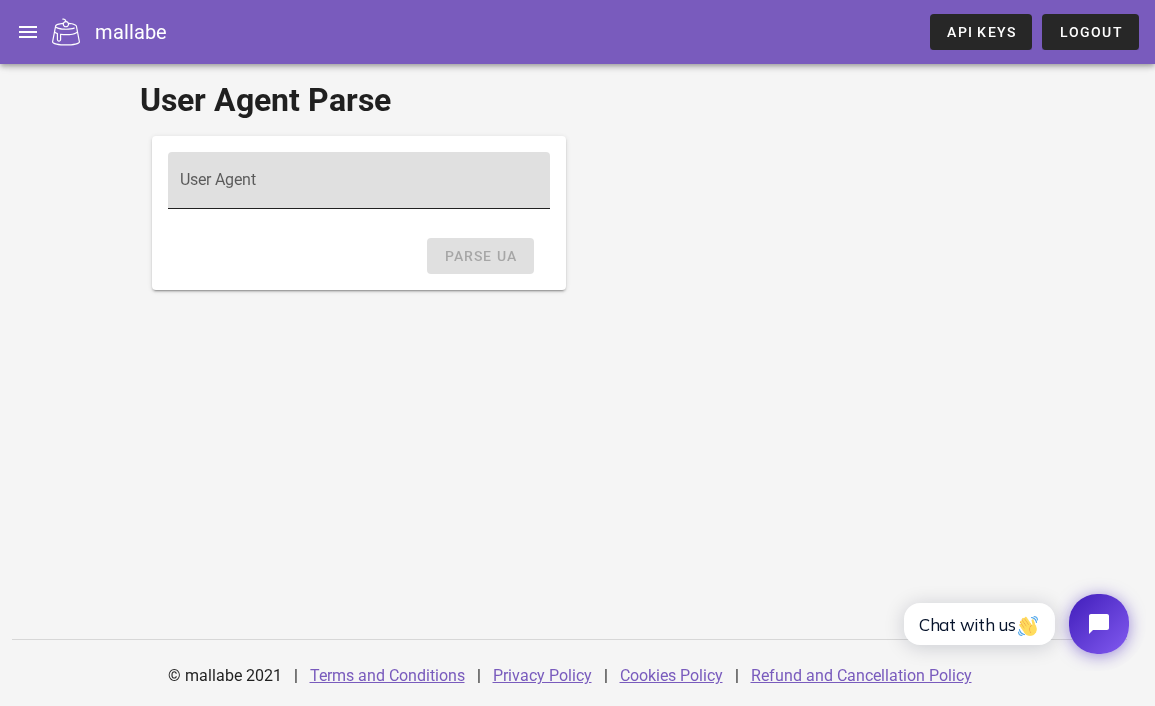 click on "User Agent" at bounding box center (359, 180) 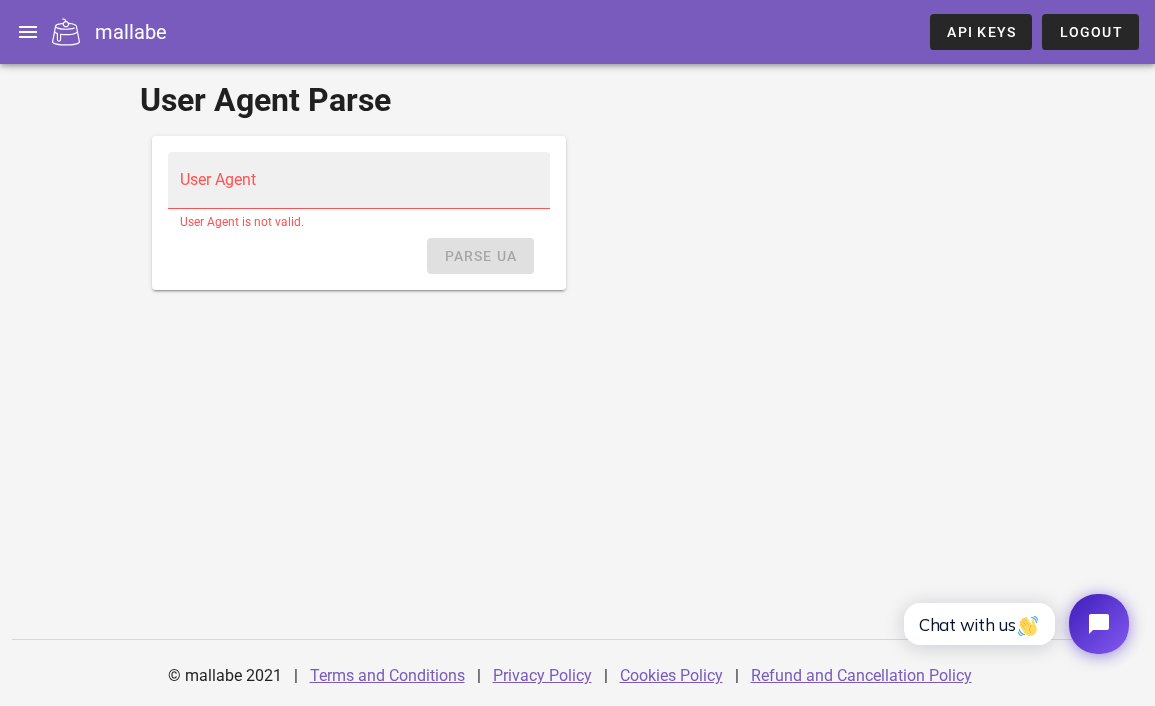 click on "User Agent Parse   User Agent User Agent is not valid.
Parse UA" at bounding box center [578, 233] 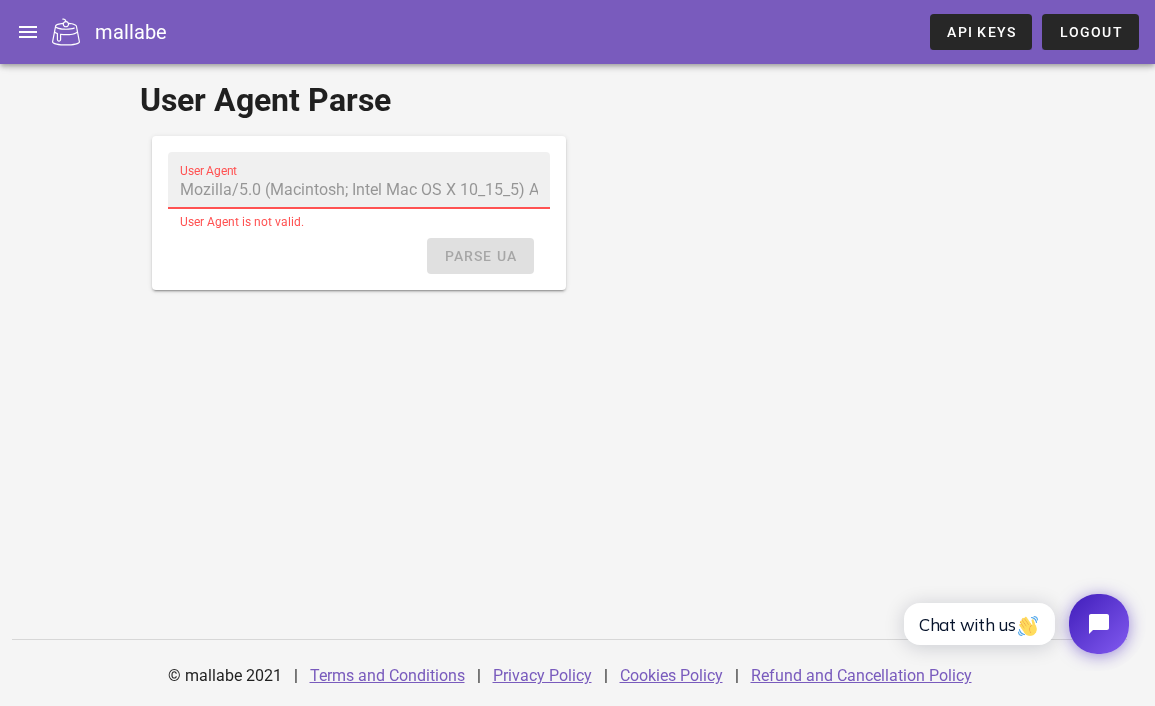 click 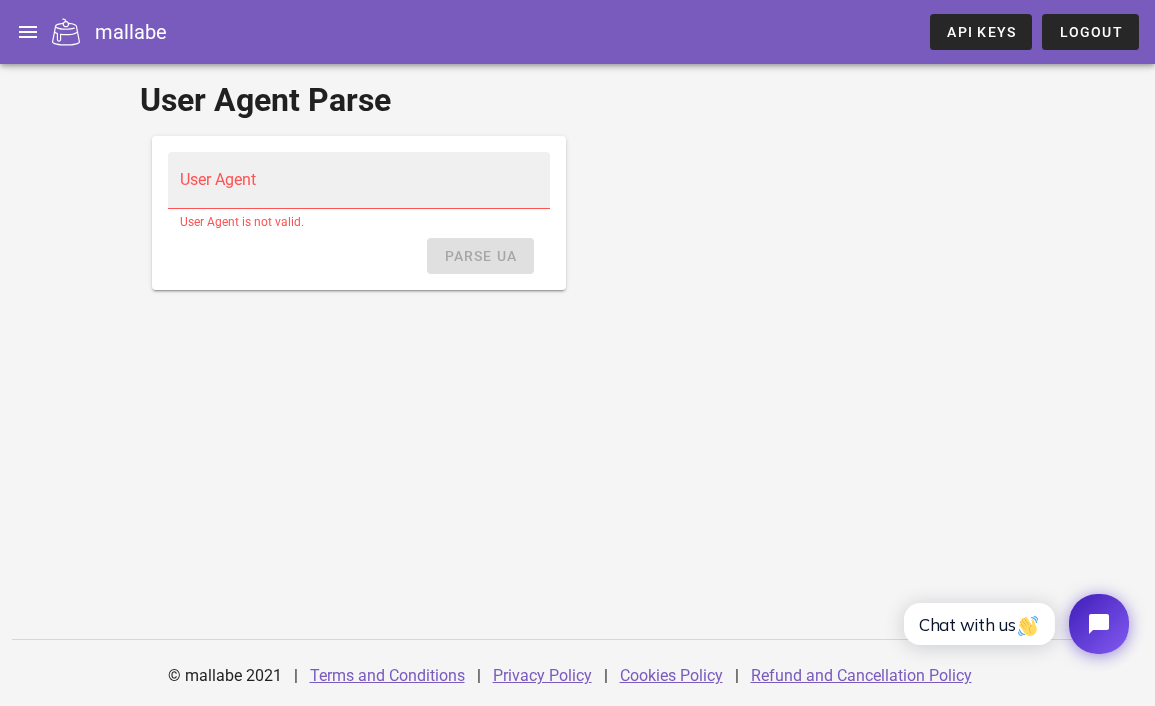 click on "mallabe" at bounding box center [131, 32] 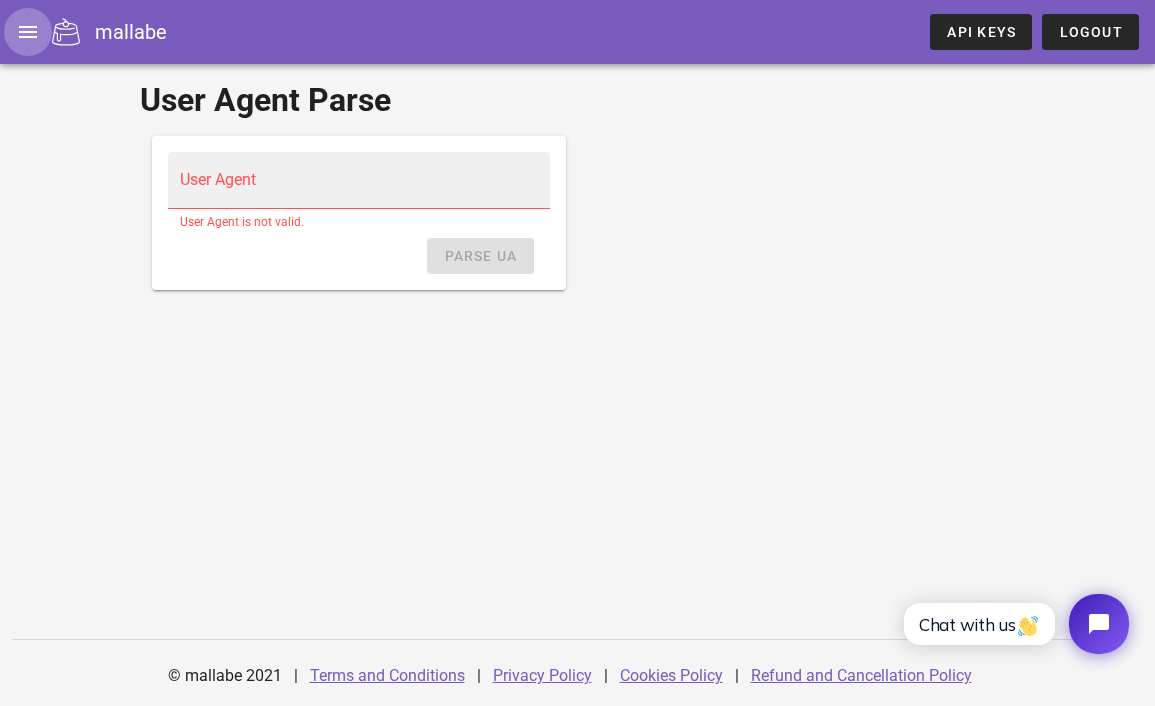 click at bounding box center [28, 32] 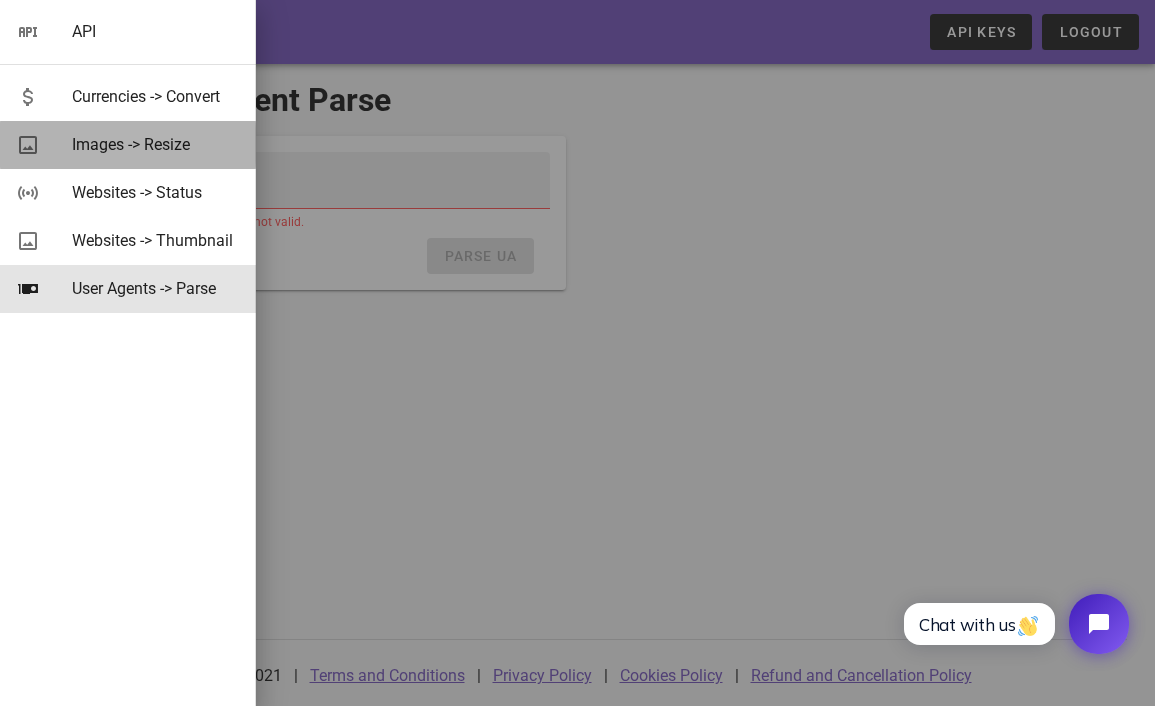 click on "Images -> Resize" at bounding box center (156, 144) 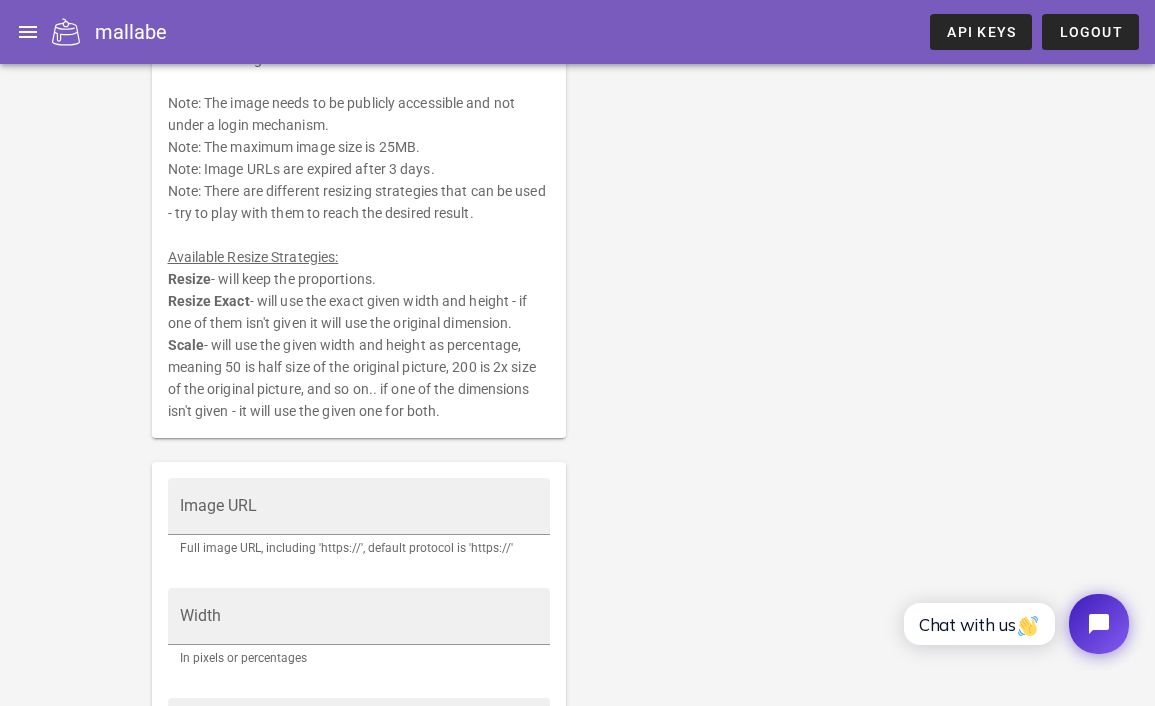 scroll, scrollTop: 0, scrollLeft: 0, axis: both 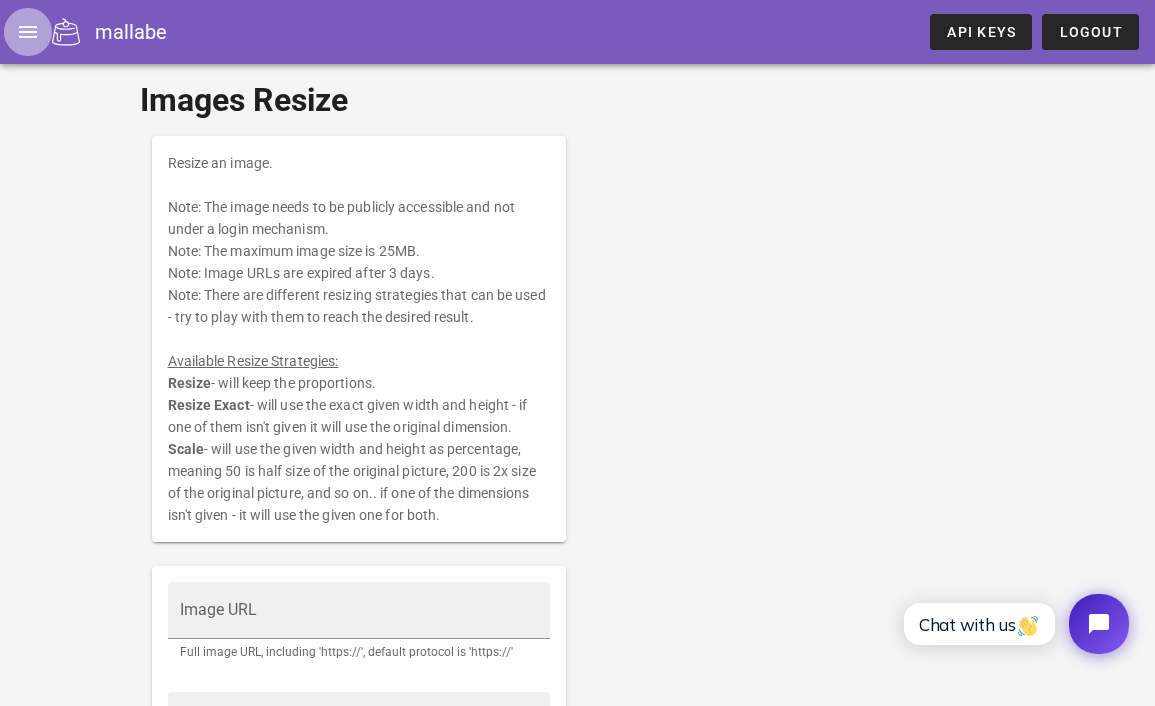 click at bounding box center (28, 32) 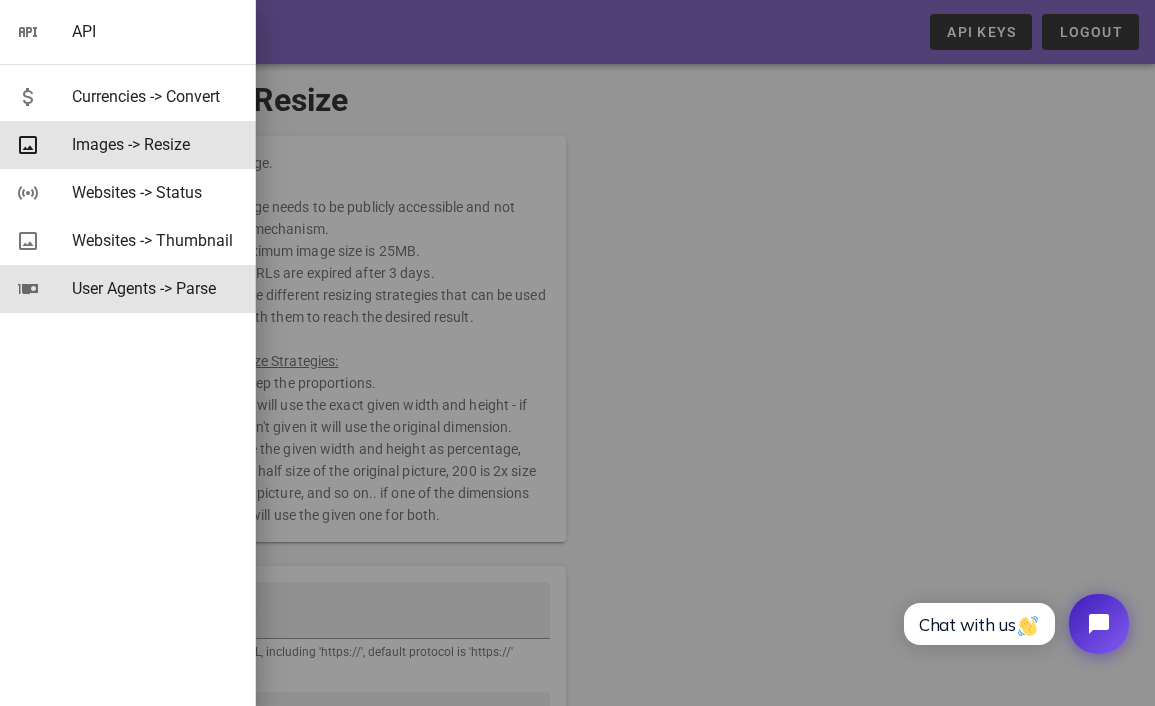 click on "User Agents -> Parse" at bounding box center [156, 288] 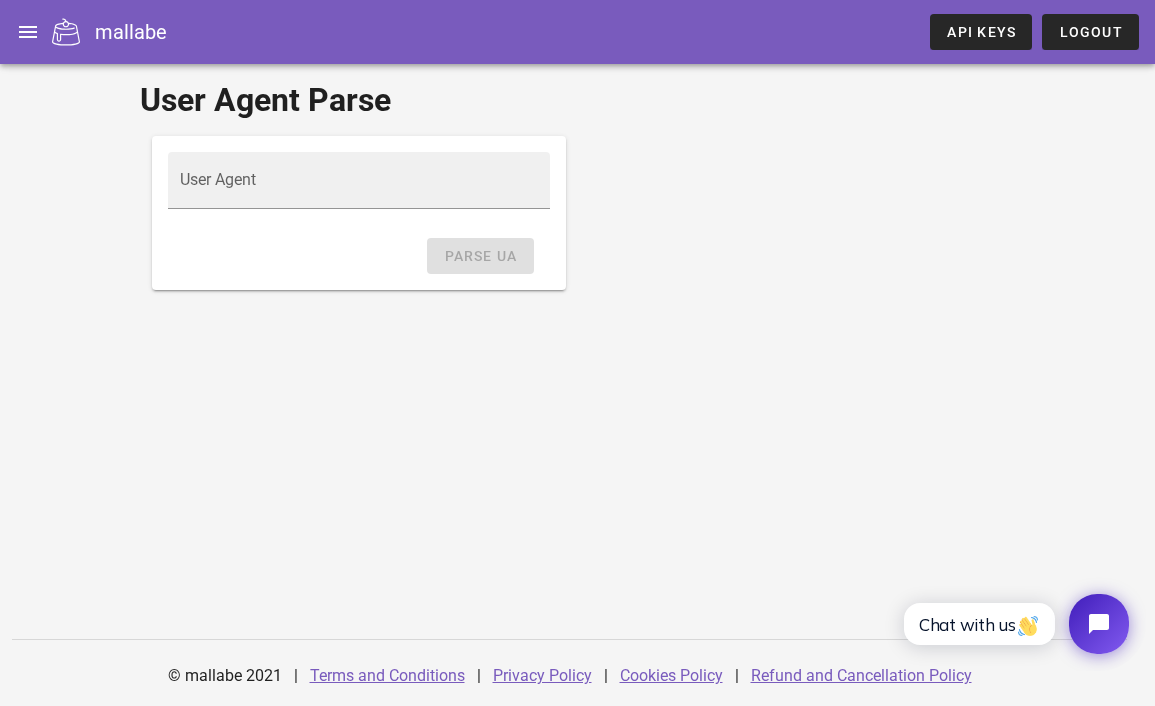click on "Parse UA" at bounding box center (359, 256) 